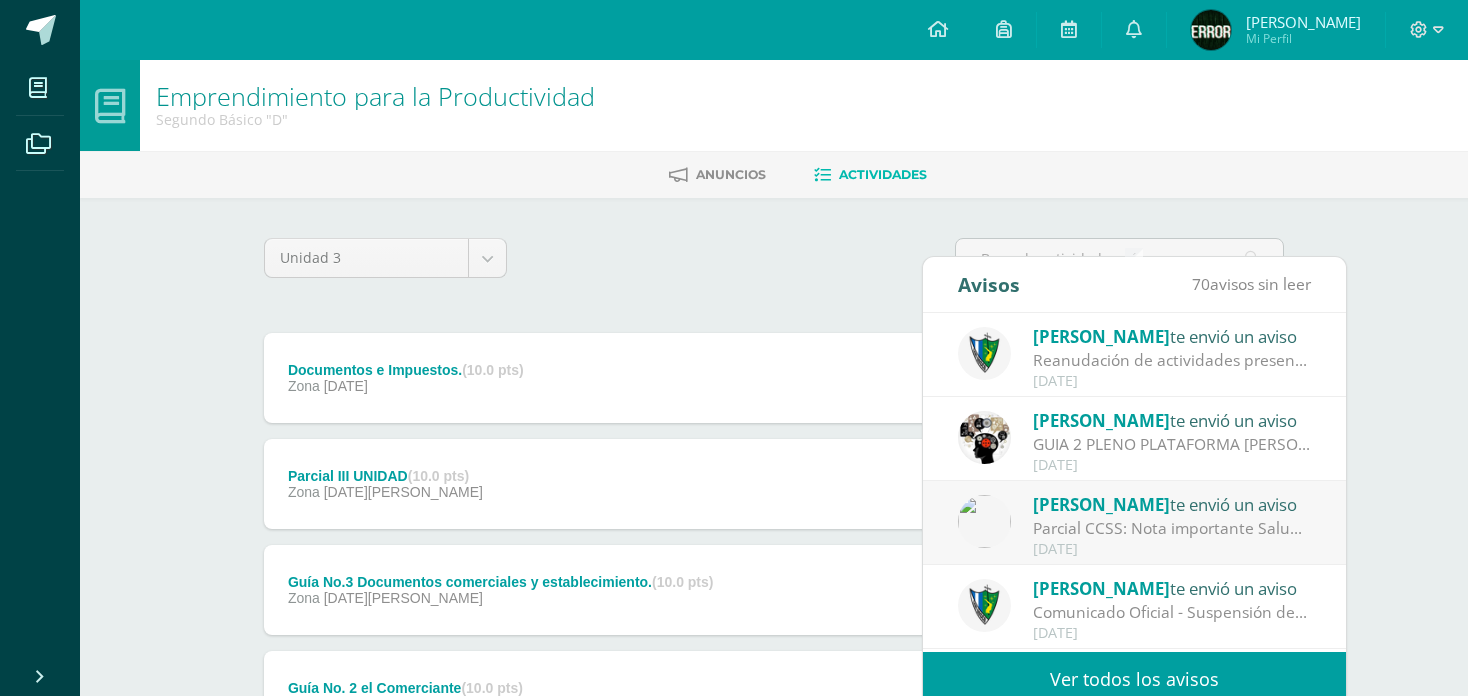 scroll, scrollTop: 200, scrollLeft: 0, axis: vertical 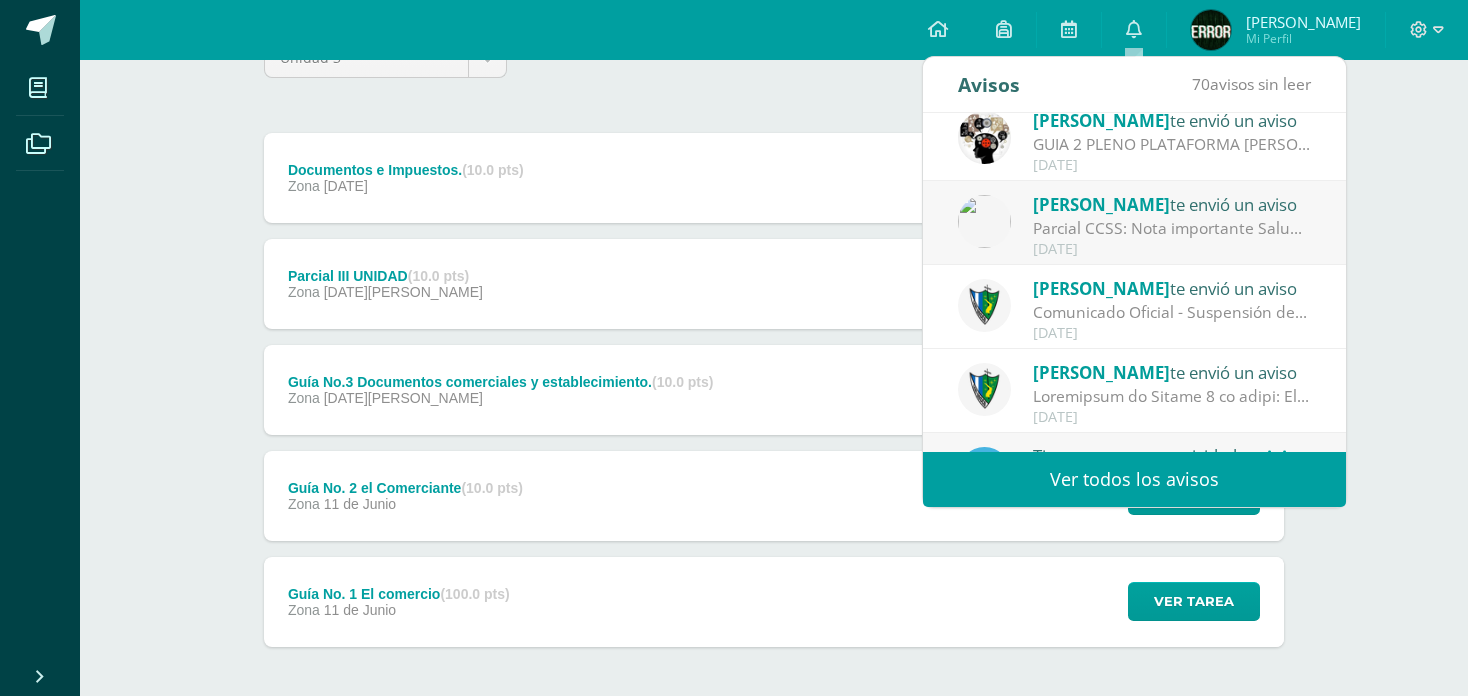 click on "Parcial CCSS:
Nota importante
Saludos jóvenes, espero que se encuentren bien.
La próxima semana tendremos nuestro parcial, favor de estar atentos y no faltar al mismo puesto que no se realizará parcial otro día para aquellos que falten por comisión o actividad de juventud. Ver la fecha que le corresponde a cada sección y el capítulo del libro que deben leer.
Parcial II C: [DATE]
Parcial II D:  [DATE]
Para este parcial deben estudiar el tema “América, un continente por con historia”. Páginas 46 a la 50." at bounding box center (1172, 228) 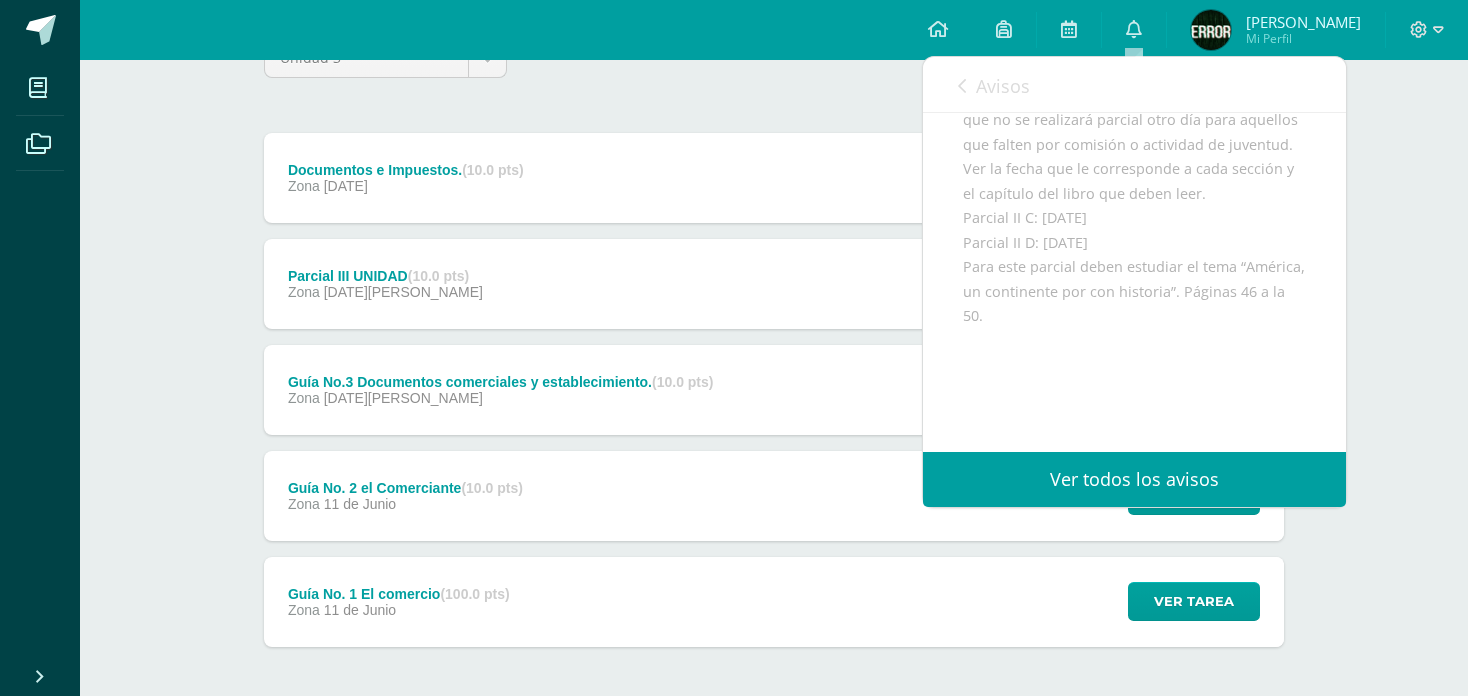 scroll, scrollTop: 200, scrollLeft: 0, axis: vertical 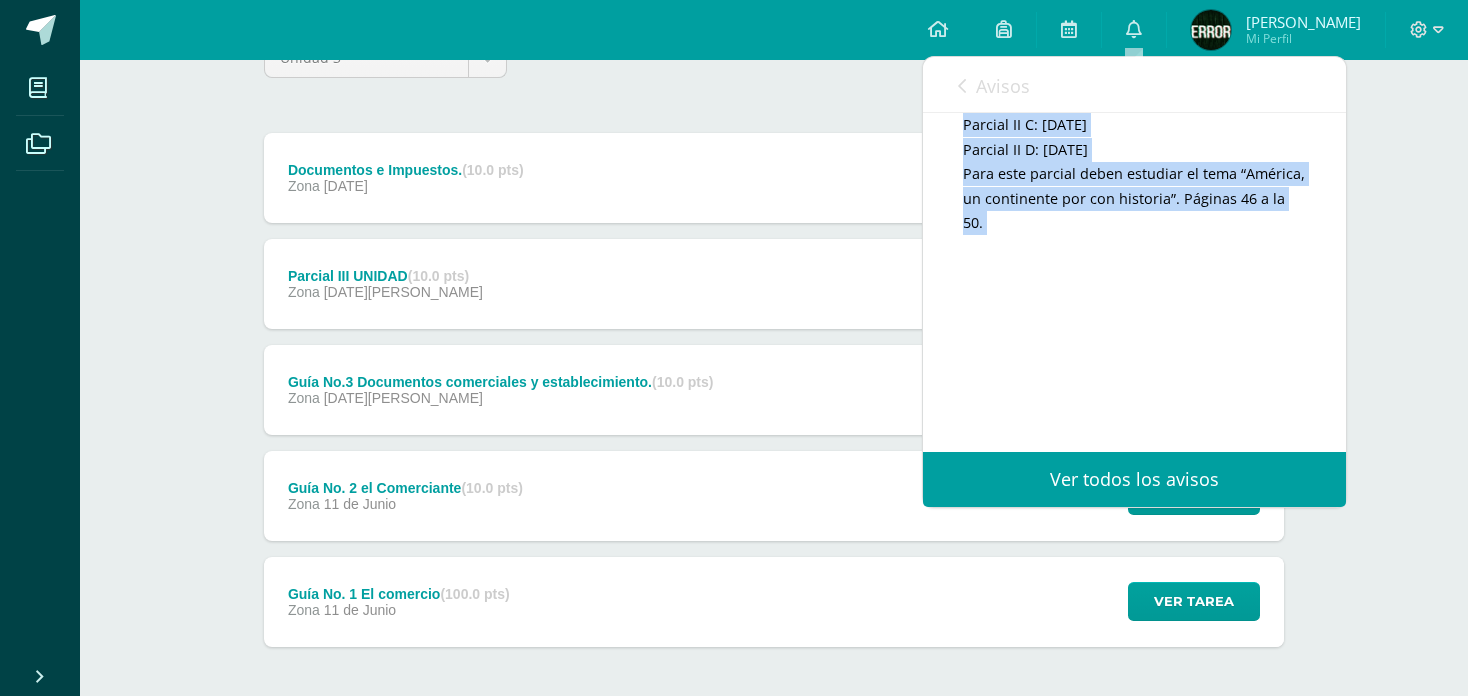 drag, startPoint x: 951, startPoint y: 162, endPoint x: 1179, endPoint y: 239, distance: 240.6512 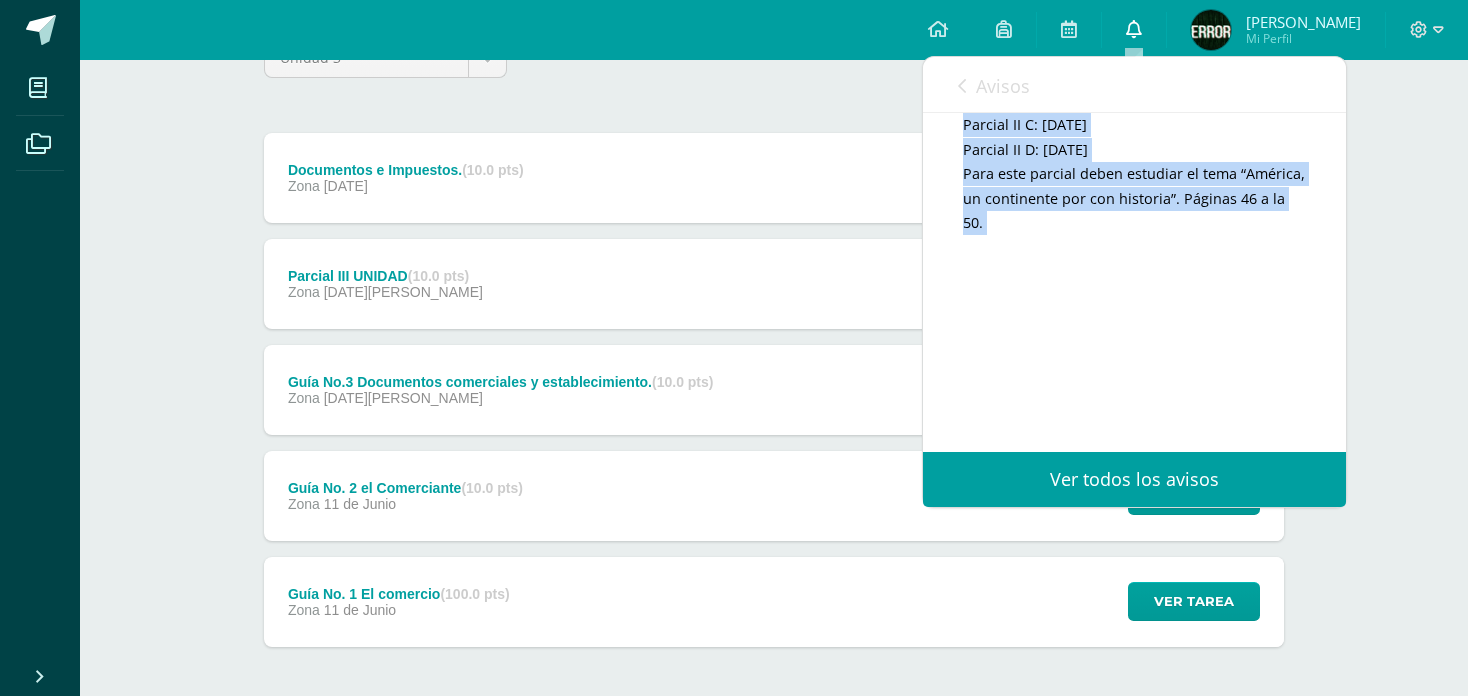 copy on "Saludos jóvenes, espero que se encuentren bien.  La próxima semana tendremos nuestro parcial, favor de estar atentos y no faltar al mismo puesto que no se realizará parcial otro día para aquellos que falten por comisión o actividad de juventud. Ver la fecha que le corresponde a cada sección y el capítulo del libro que deben leer. Parcial II C: miércoles 16 de julio Parcial II D:  miércoles 16 de julio  Para este parcial deben estudiar el tema “América, un continente por con historia”. Páginas 46 a la 50." 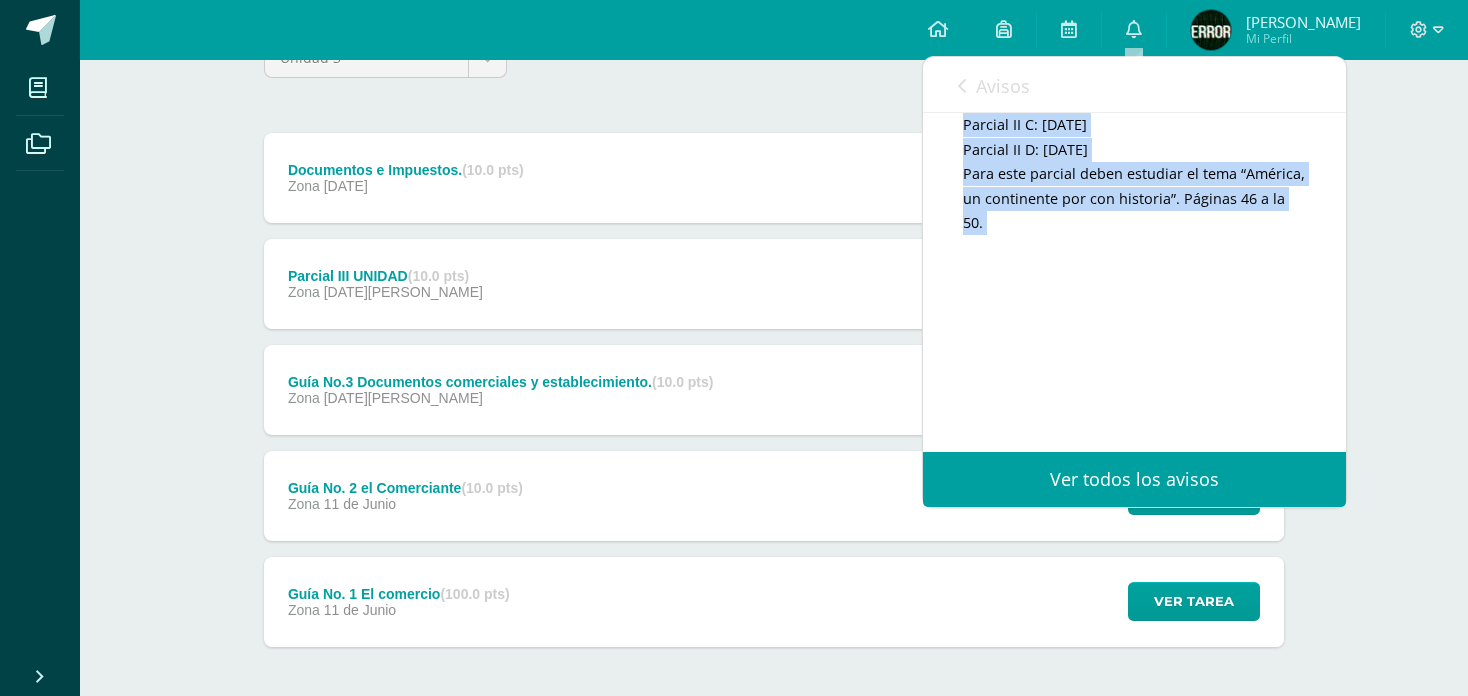 click on "Nota importante Saludos jóvenes, espero que se encuentren bien.  La próxima semana tendremos nuestro parcial, favor de estar atentos y no faltar al mismo puesto que no se realizará parcial otro día para aquellos que falten por comisión o actividad de juventud. Ver la fecha que le corresponde a cada sección y el capítulo del libro que deben leer. Parcial II C: miércoles 16 de julio Parcial II D:  miércoles 16 de julio  Para este parcial deben estudiar el tema “América, un continente por con historia”. Páginas 46 a la 50." at bounding box center [1134, 174] 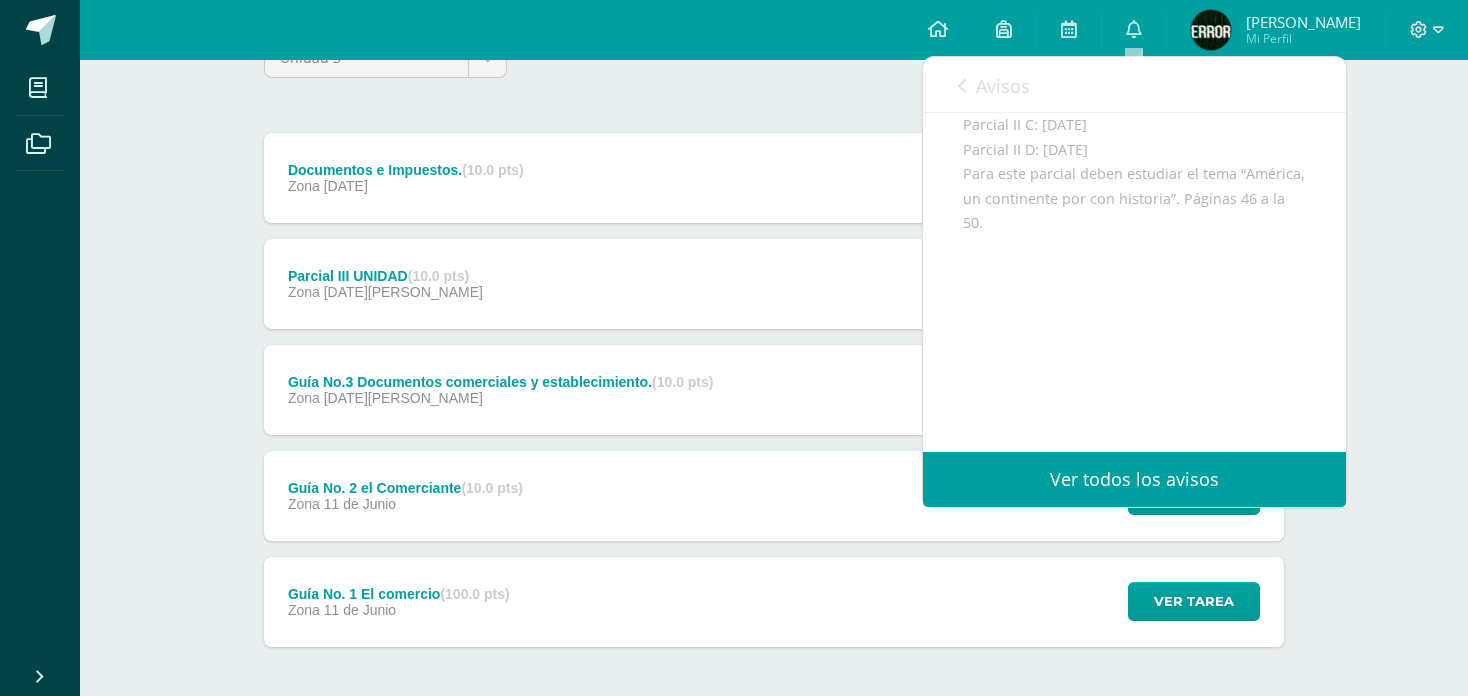 click on "Avisos" at bounding box center [994, 85] 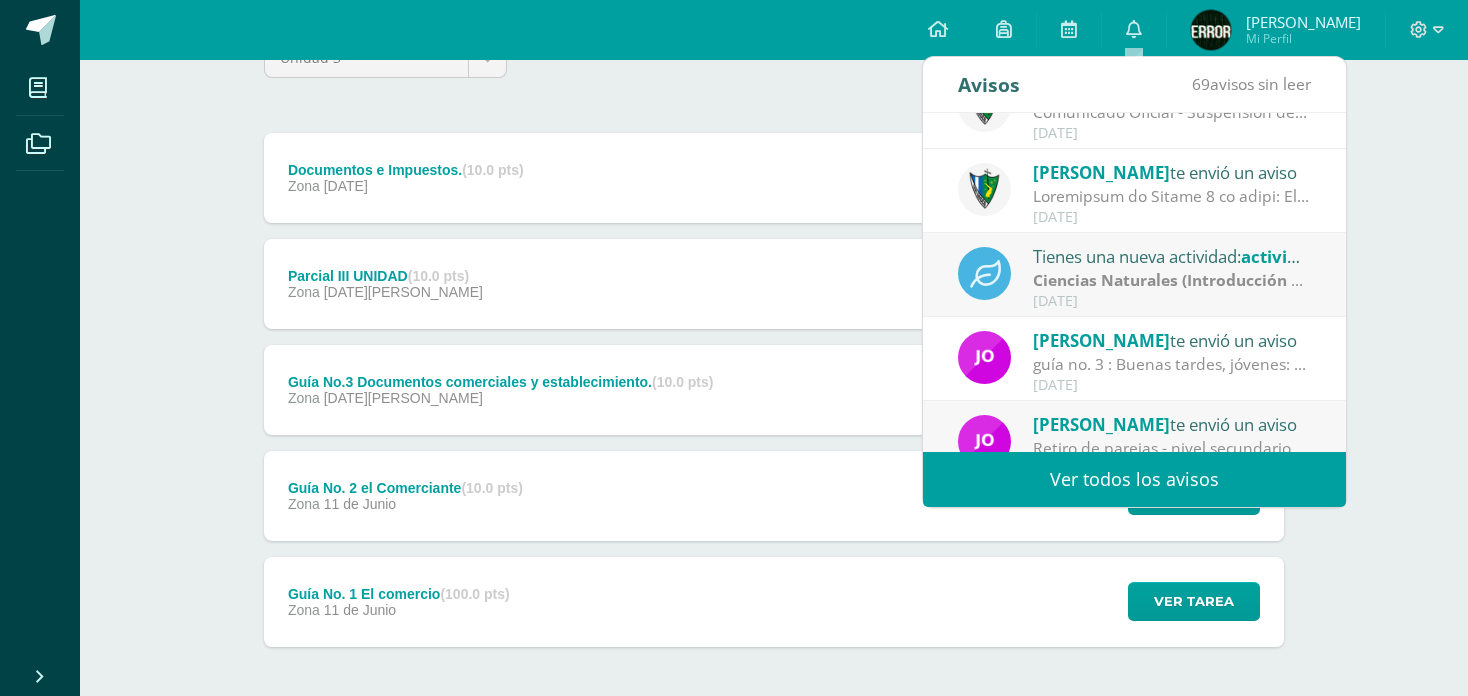 scroll, scrollTop: 332, scrollLeft: 0, axis: vertical 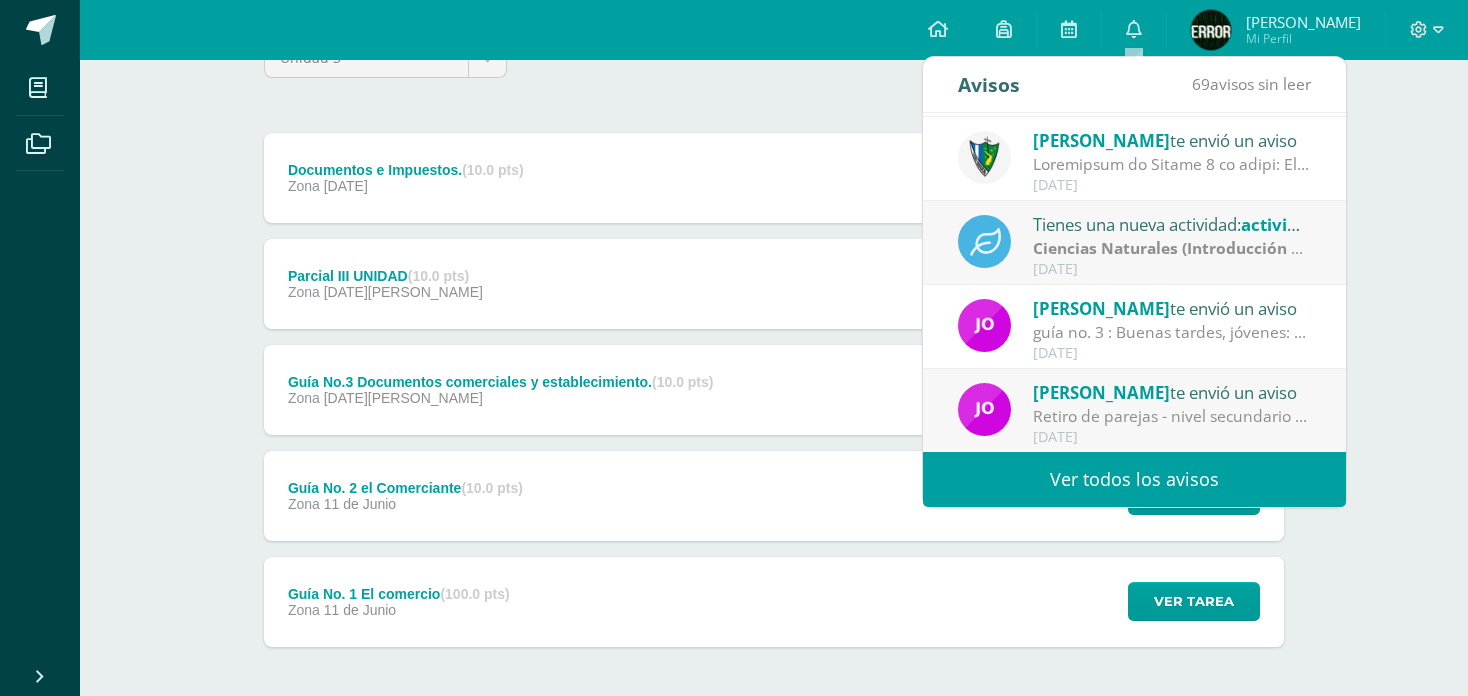 click on "Ver todos los avisos" at bounding box center (1134, 479) 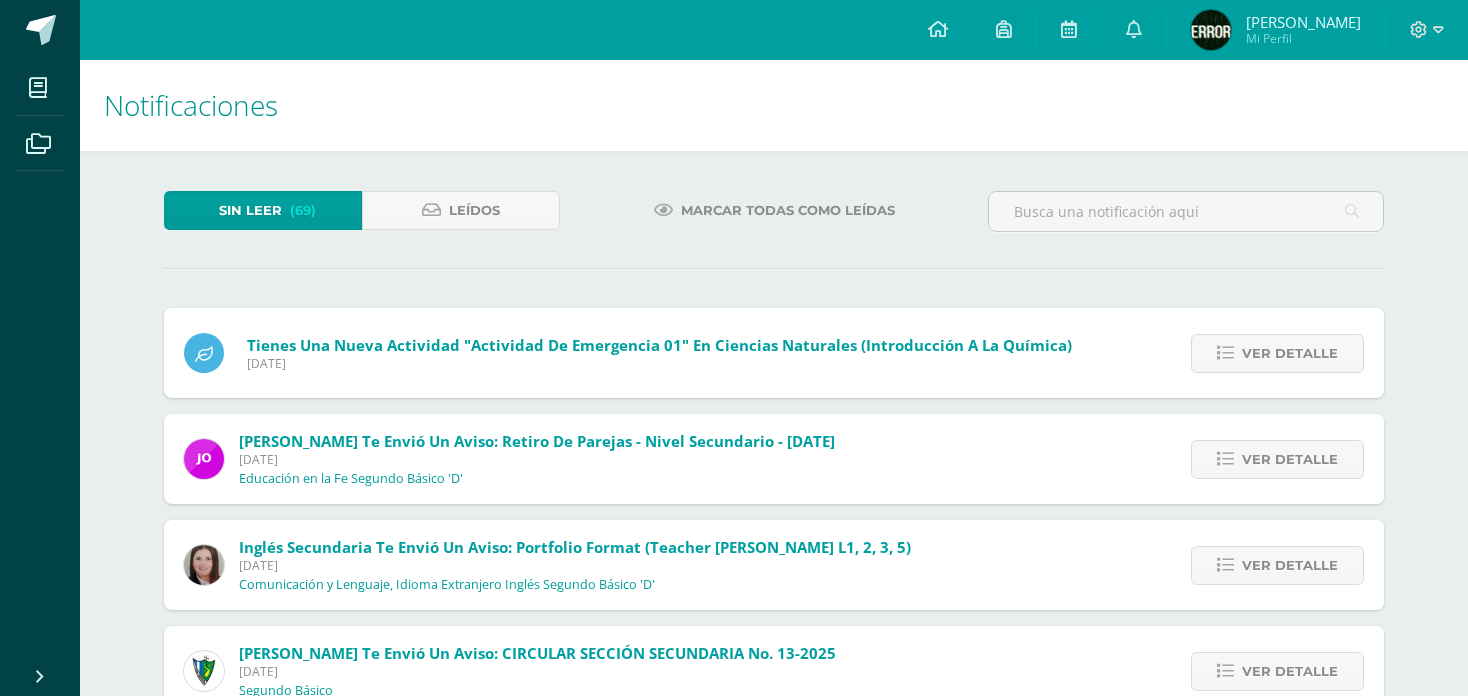 scroll, scrollTop: 0, scrollLeft: 0, axis: both 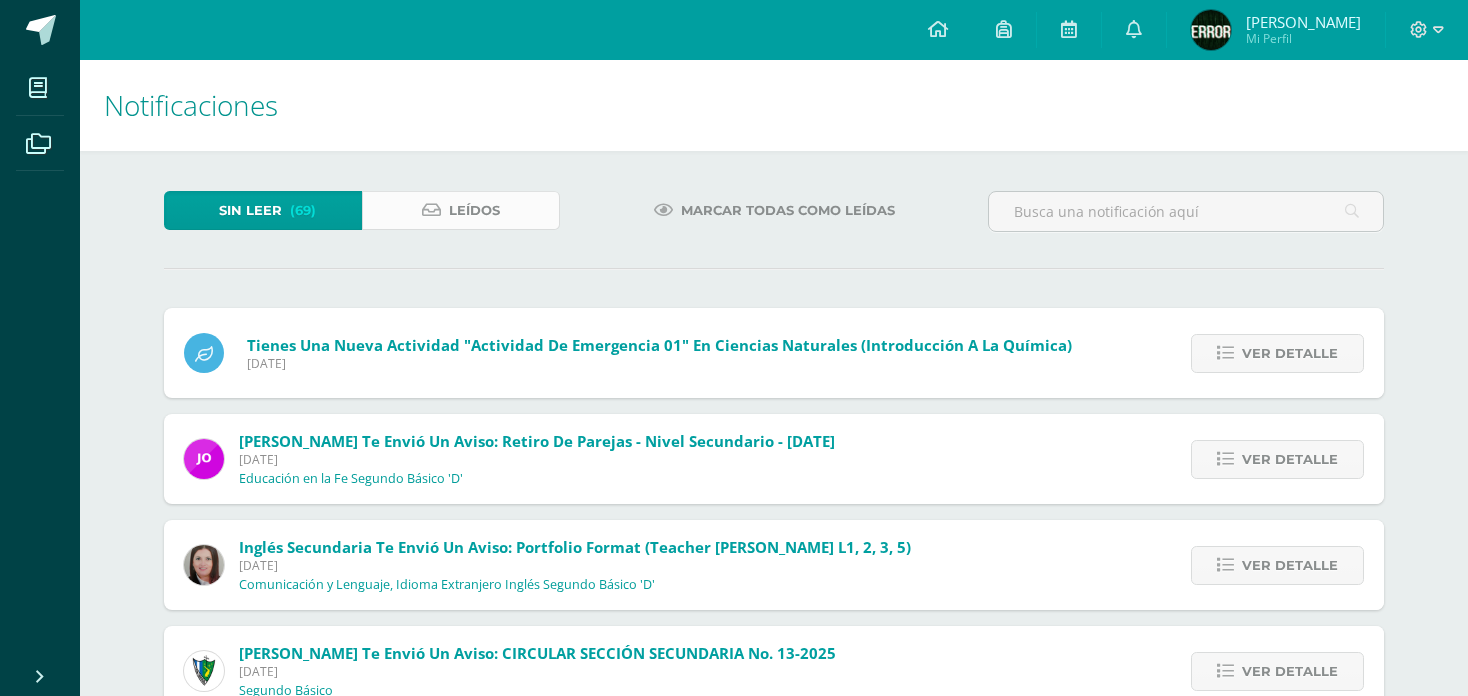 click on "Leídos" at bounding box center (461, 210) 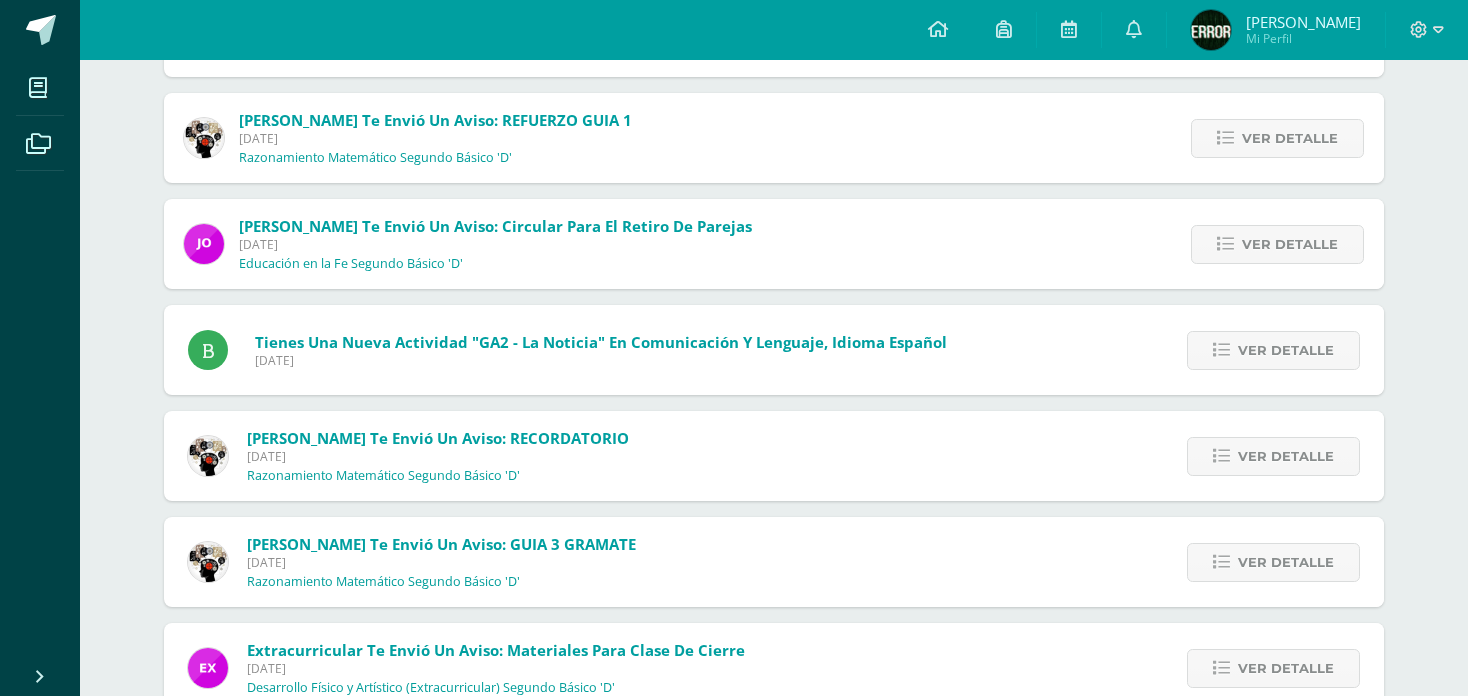 scroll, scrollTop: 1163, scrollLeft: 0, axis: vertical 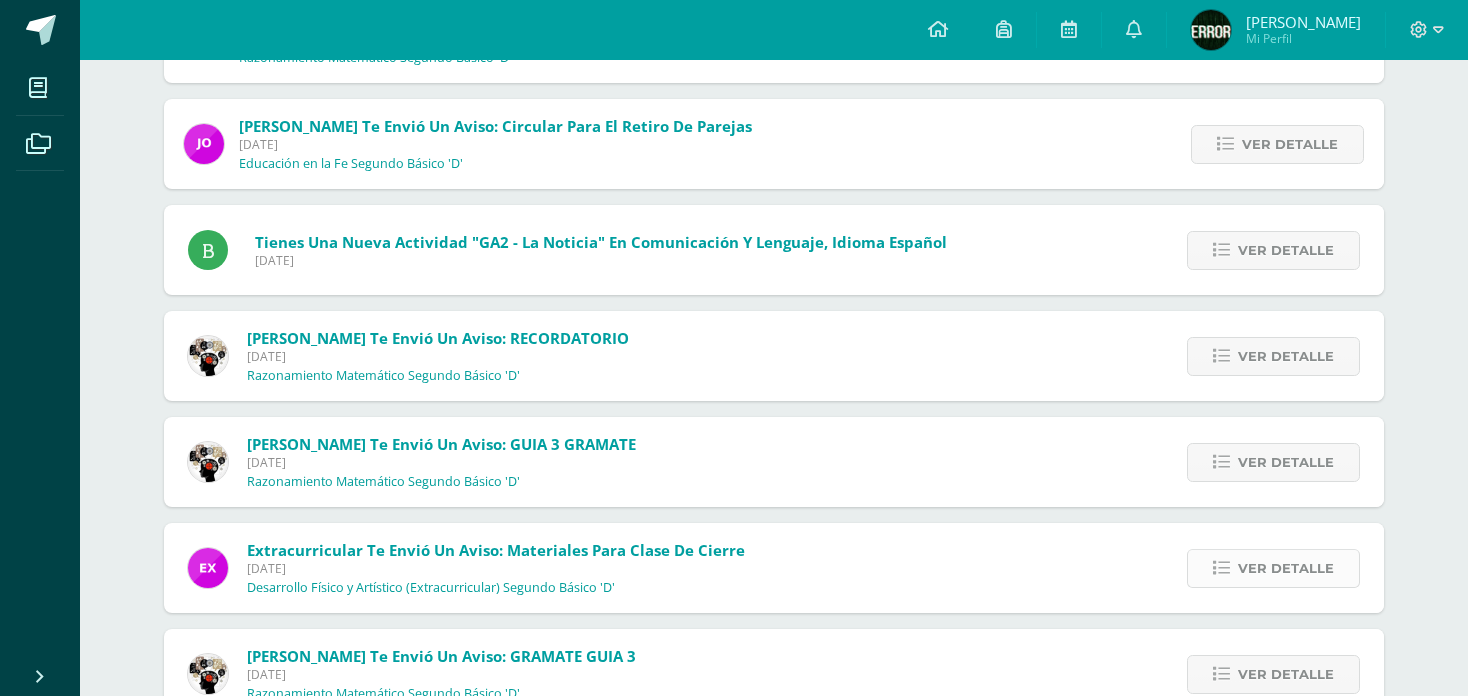 click on "Ver detalle" at bounding box center [1286, 568] 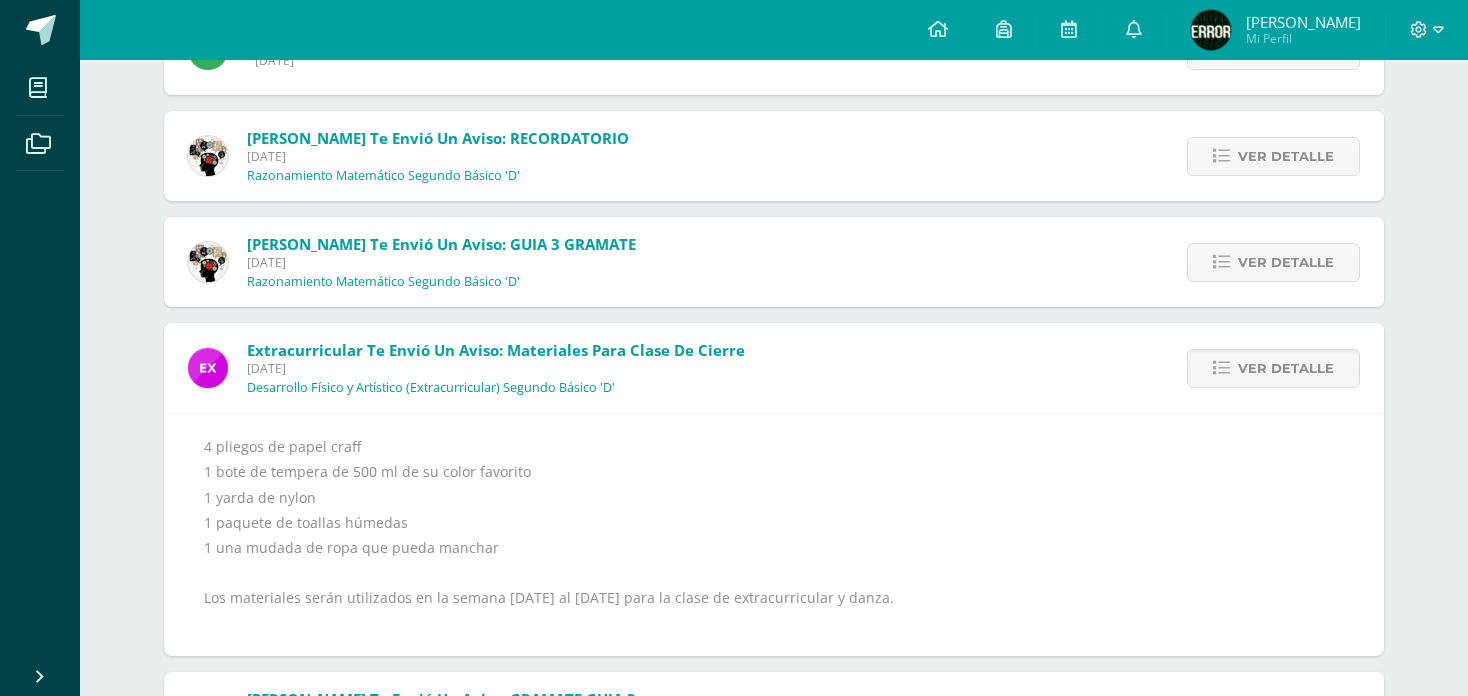 scroll, scrollTop: 1563, scrollLeft: 0, axis: vertical 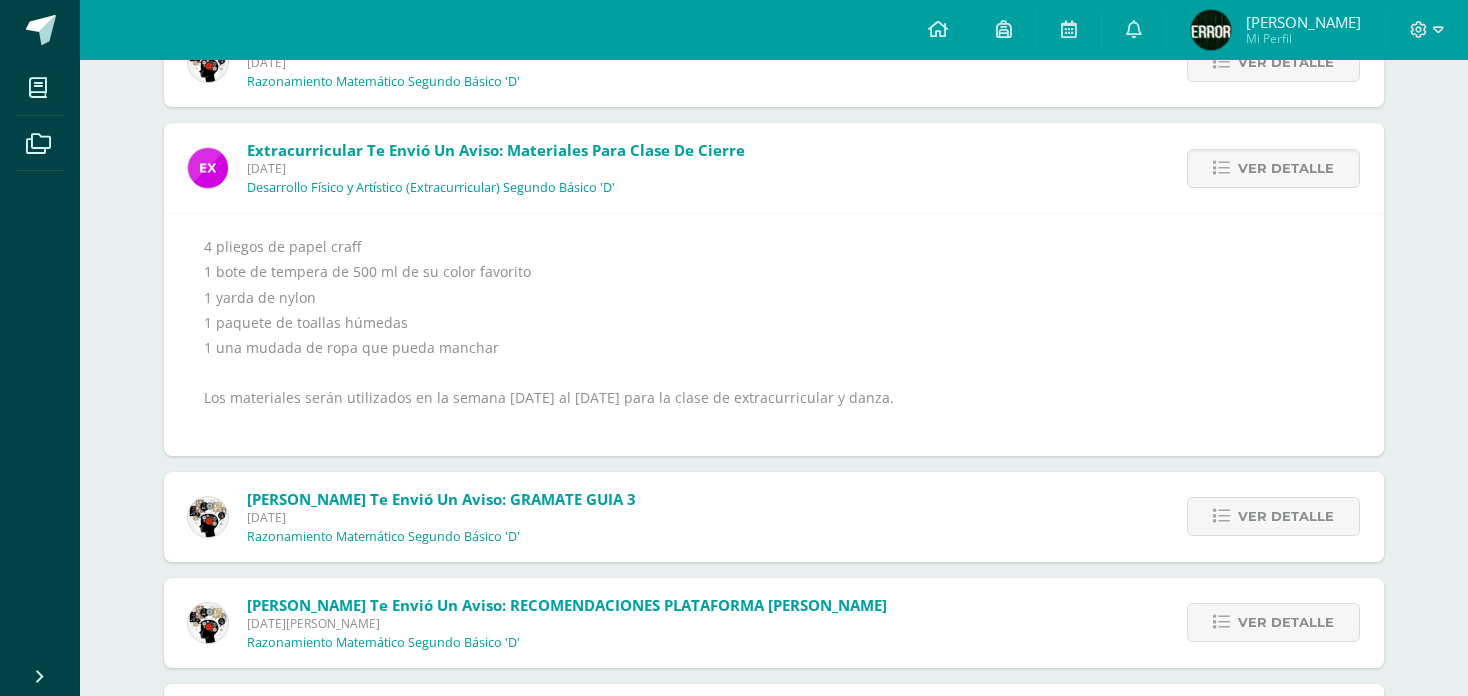 drag, startPoint x: 206, startPoint y: 241, endPoint x: 1035, endPoint y: 401, distance: 844.29913 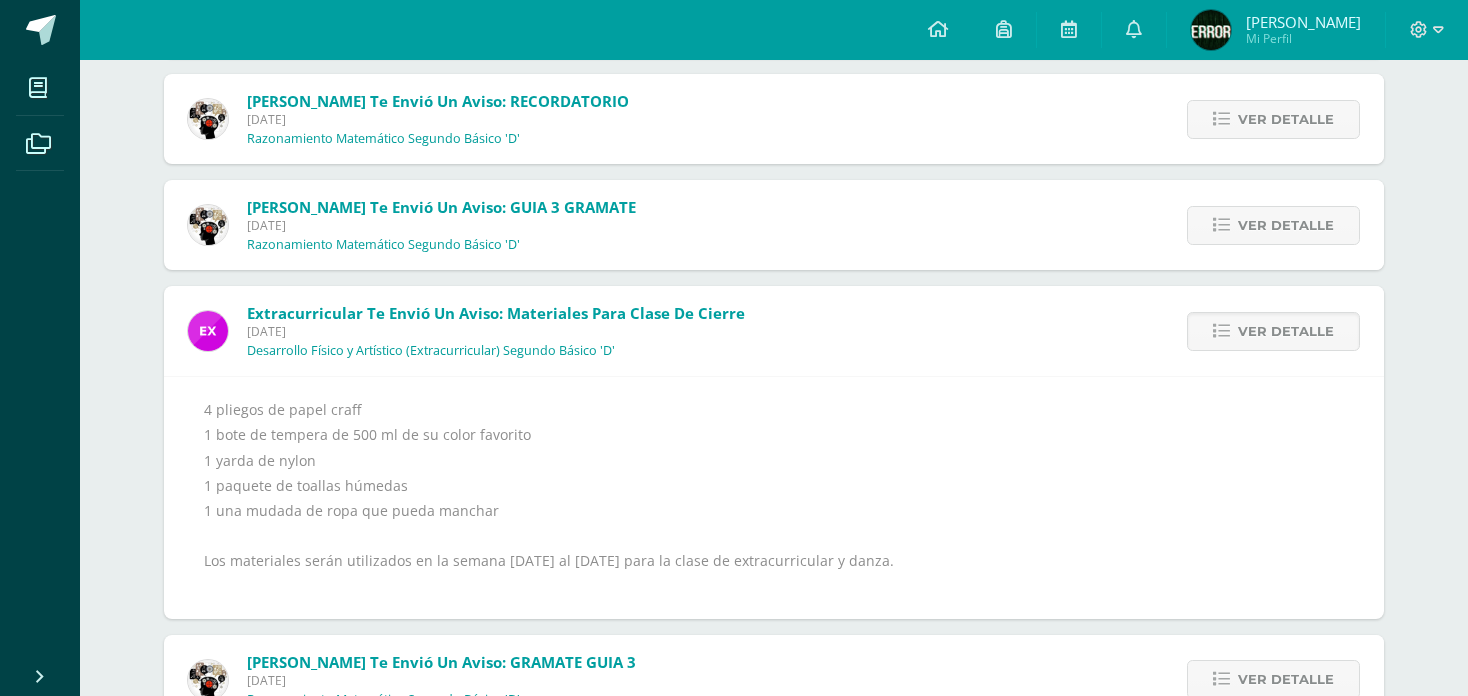 scroll, scrollTop: 1500, scrollLeft: 0, axis: vertical 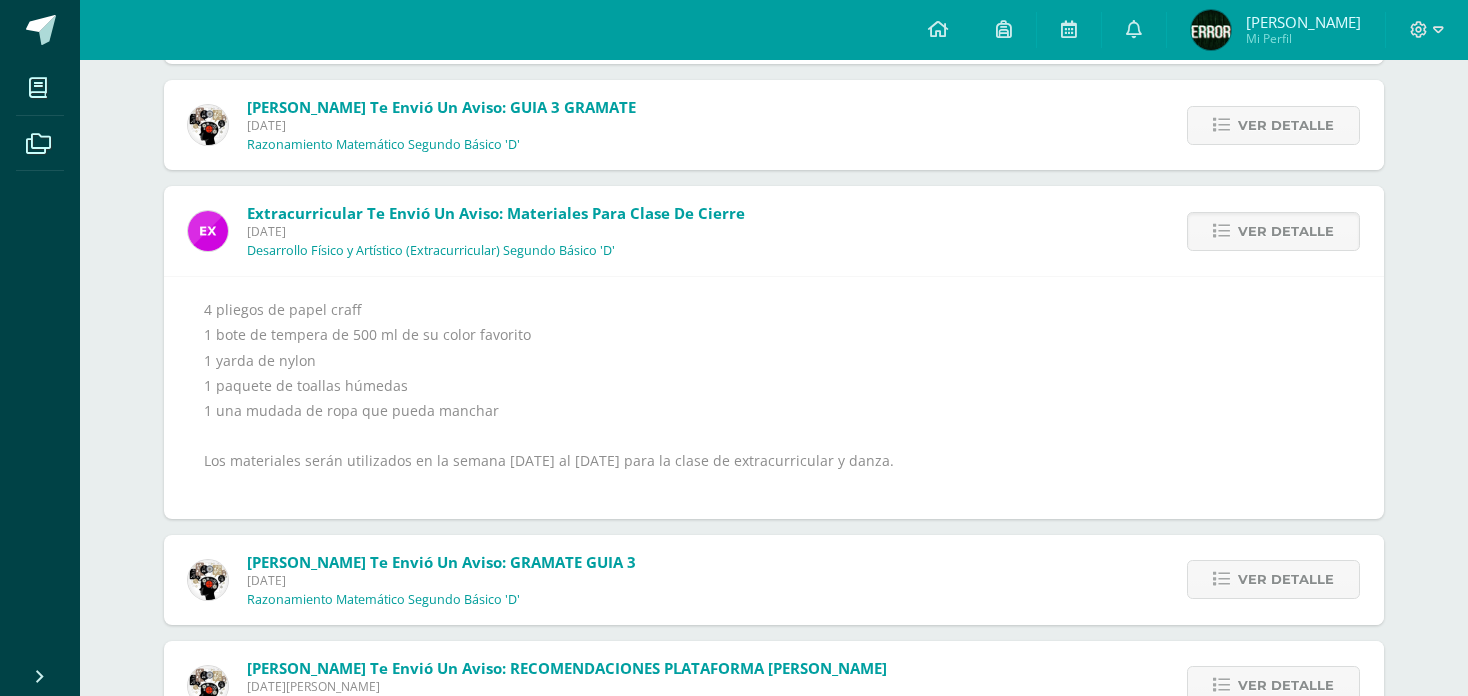 click on "4 pliegos de papel craff 1 bote de tempera de 500 ml de su color favorito 1 yarda de nylon 1 paquete  de toallas húmedas  1 una mudada de ropa que pueda manchar  Los materiales serán utilizados en la semana 07 al 11 de julio para la clase de extracurricular y danza." at bounding box center (774, 398) 